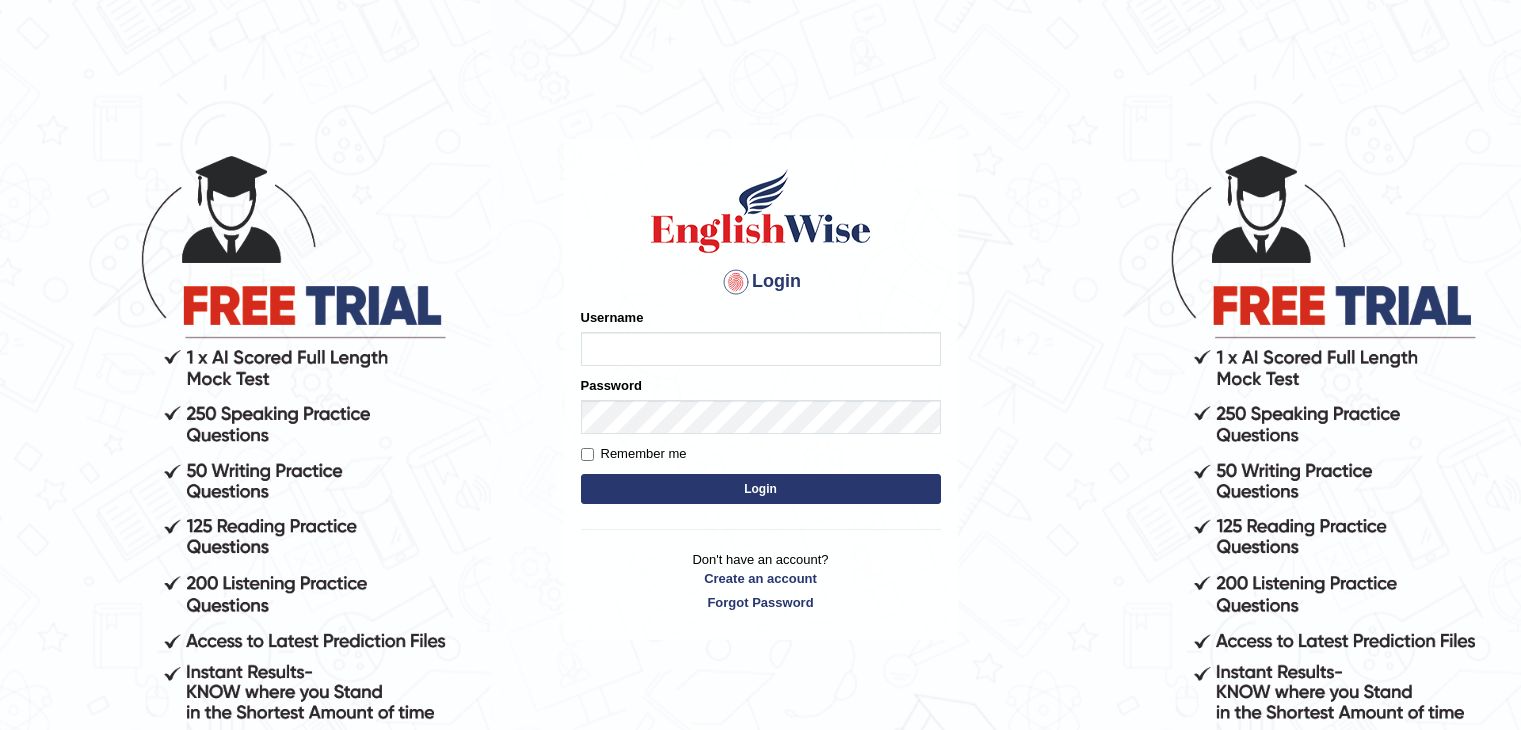 scroll, scrollTop: 0, scrollLeft: 0, axis: both 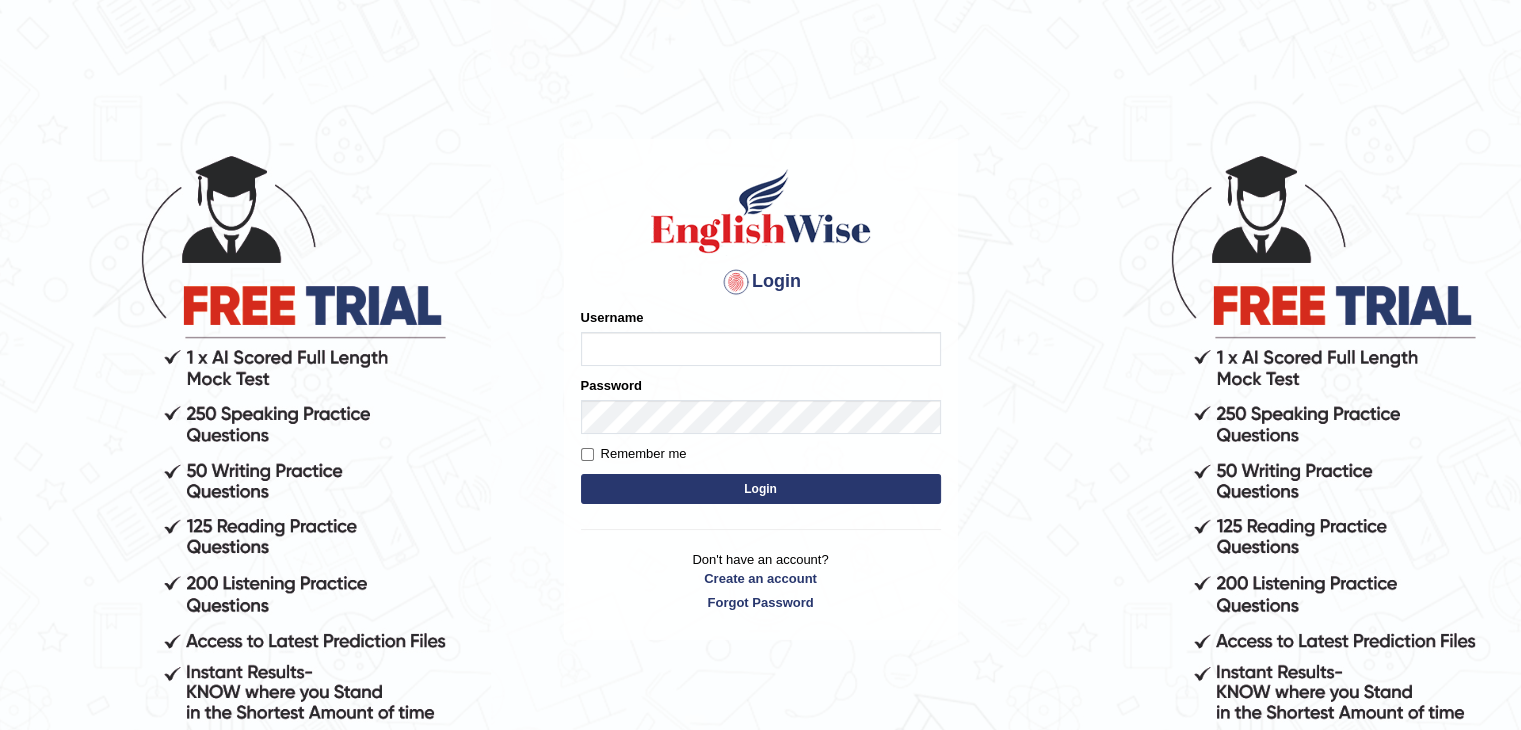 click on "Username" at bounding box center [761, 349] 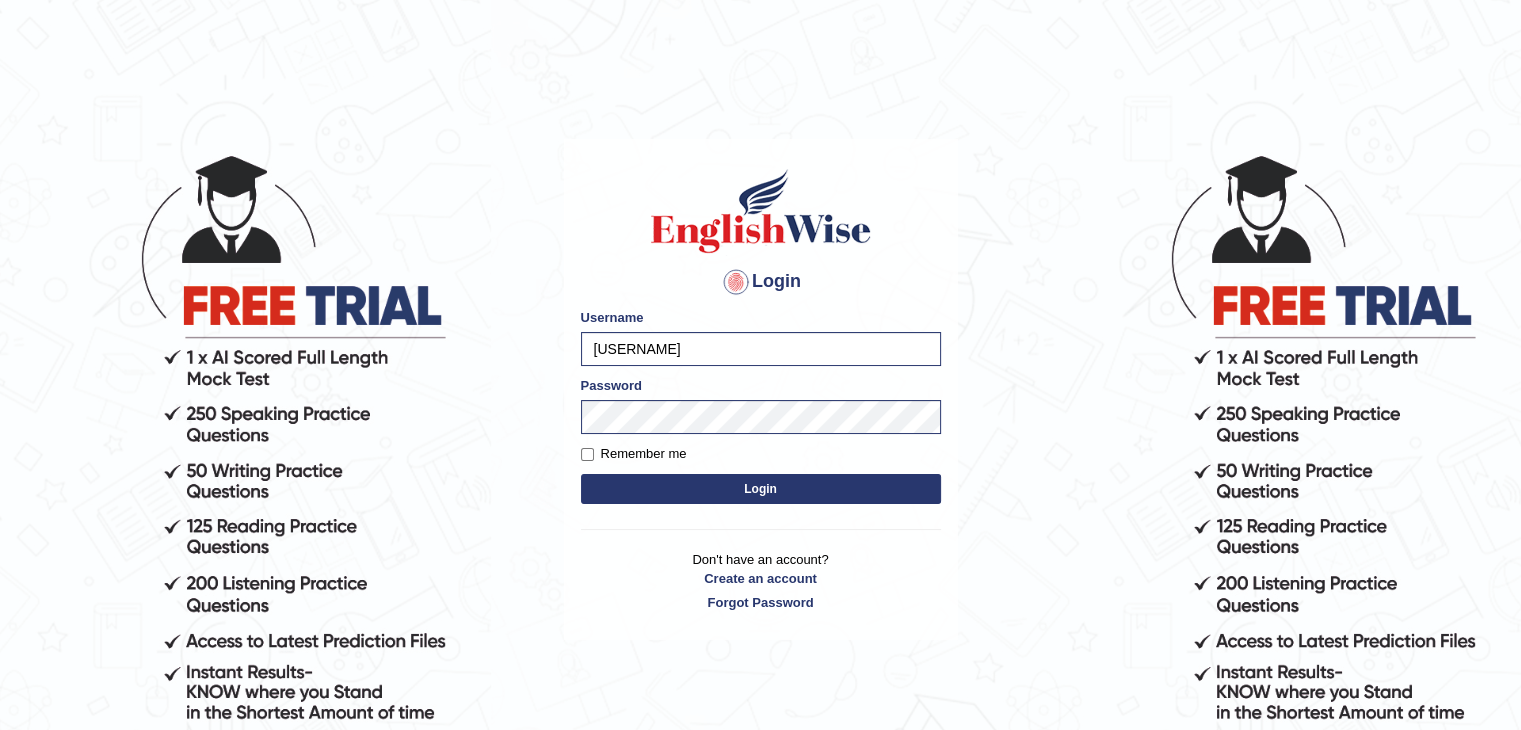 click on "Login" at bounding box center [761, 489] 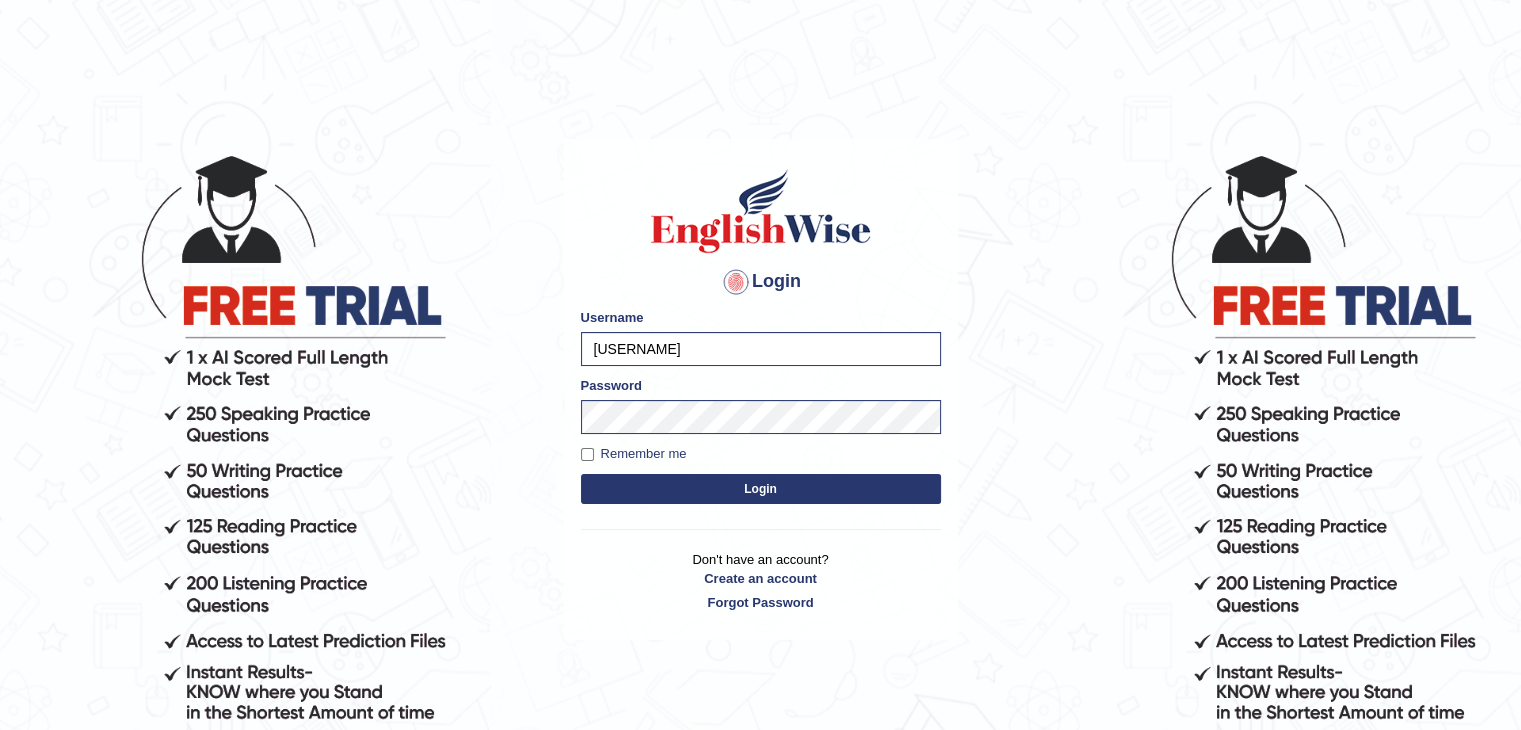 click on "Login" at bounding box center [761, 489] 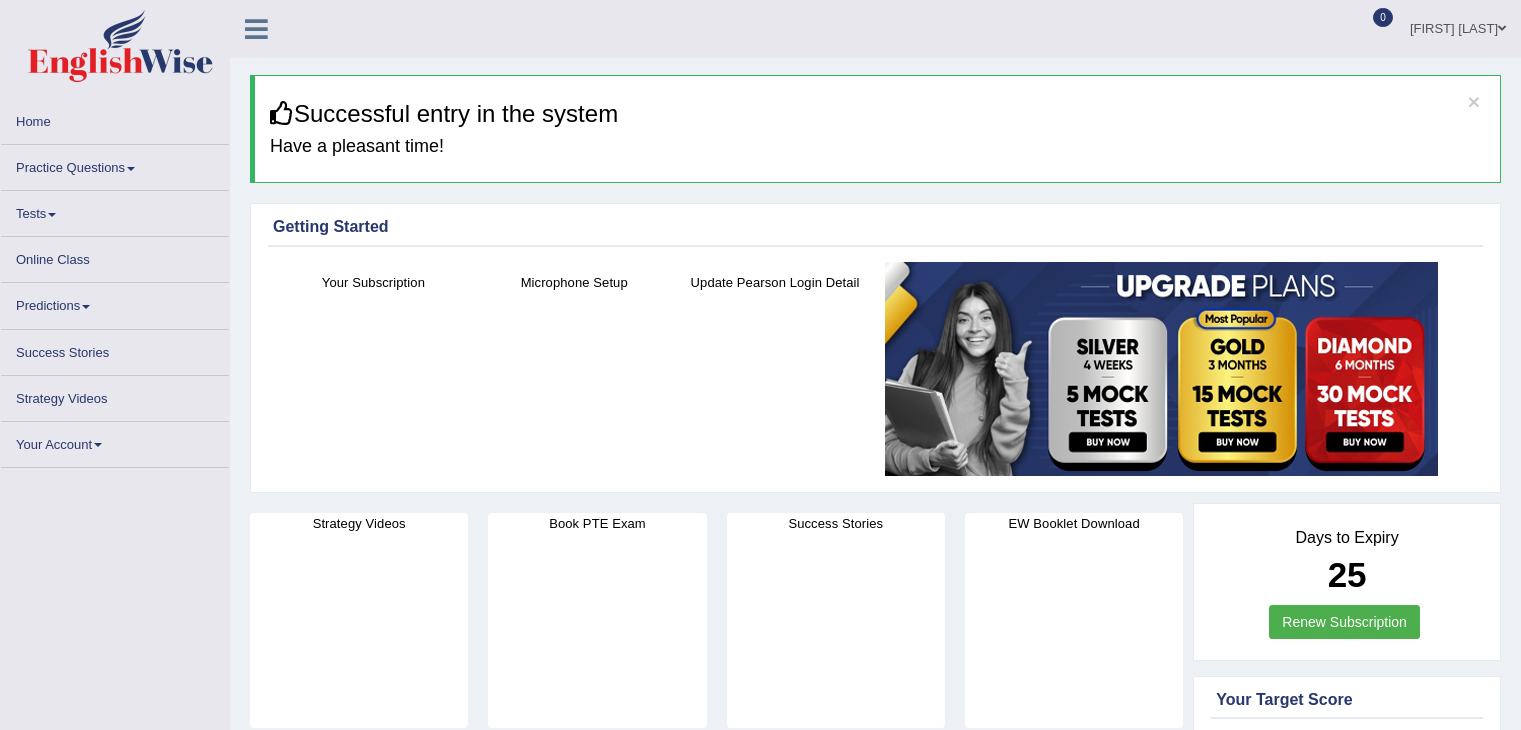 scroll, scrollTop: 0, scrollLeft: 0, axis: both 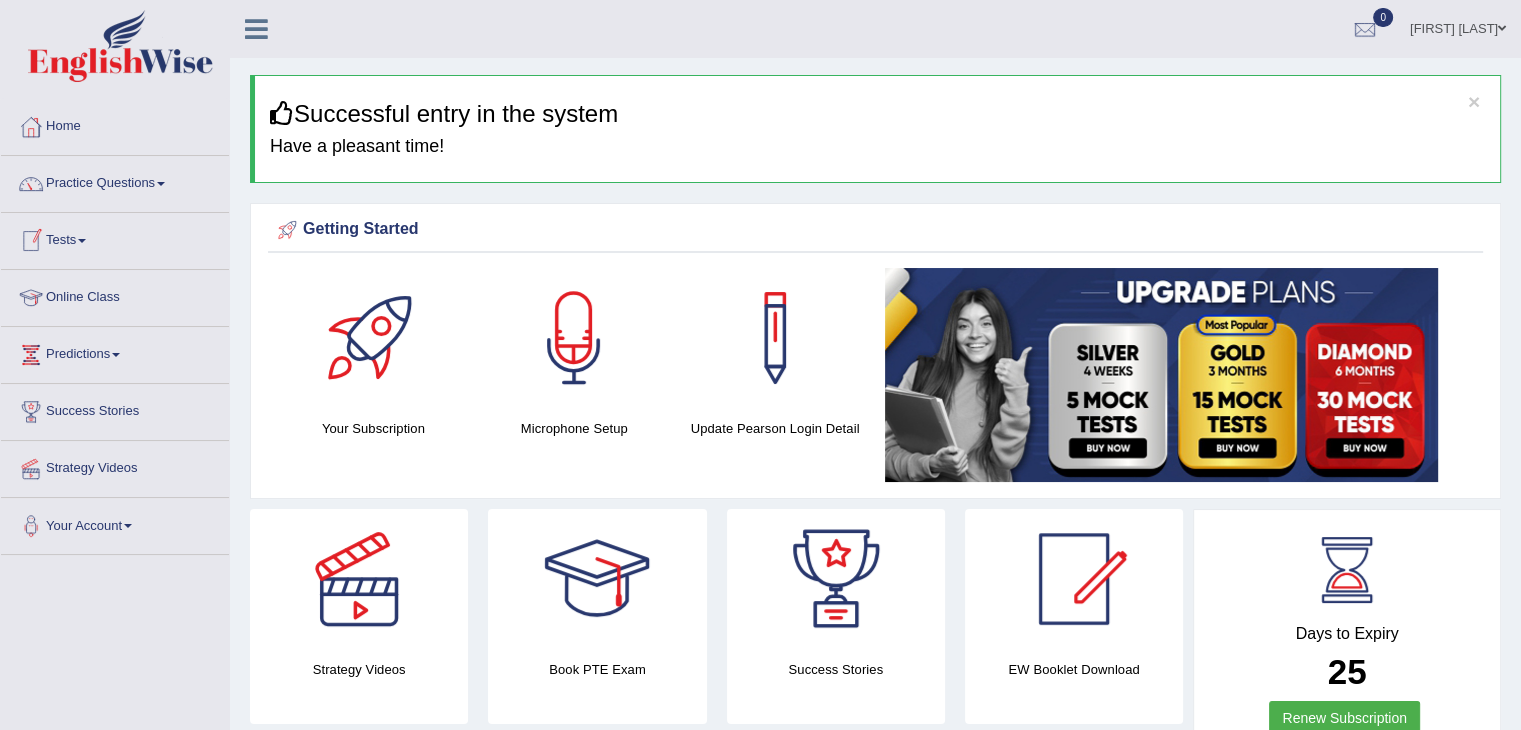 click on "Tests" at bounding box center (115, 238) 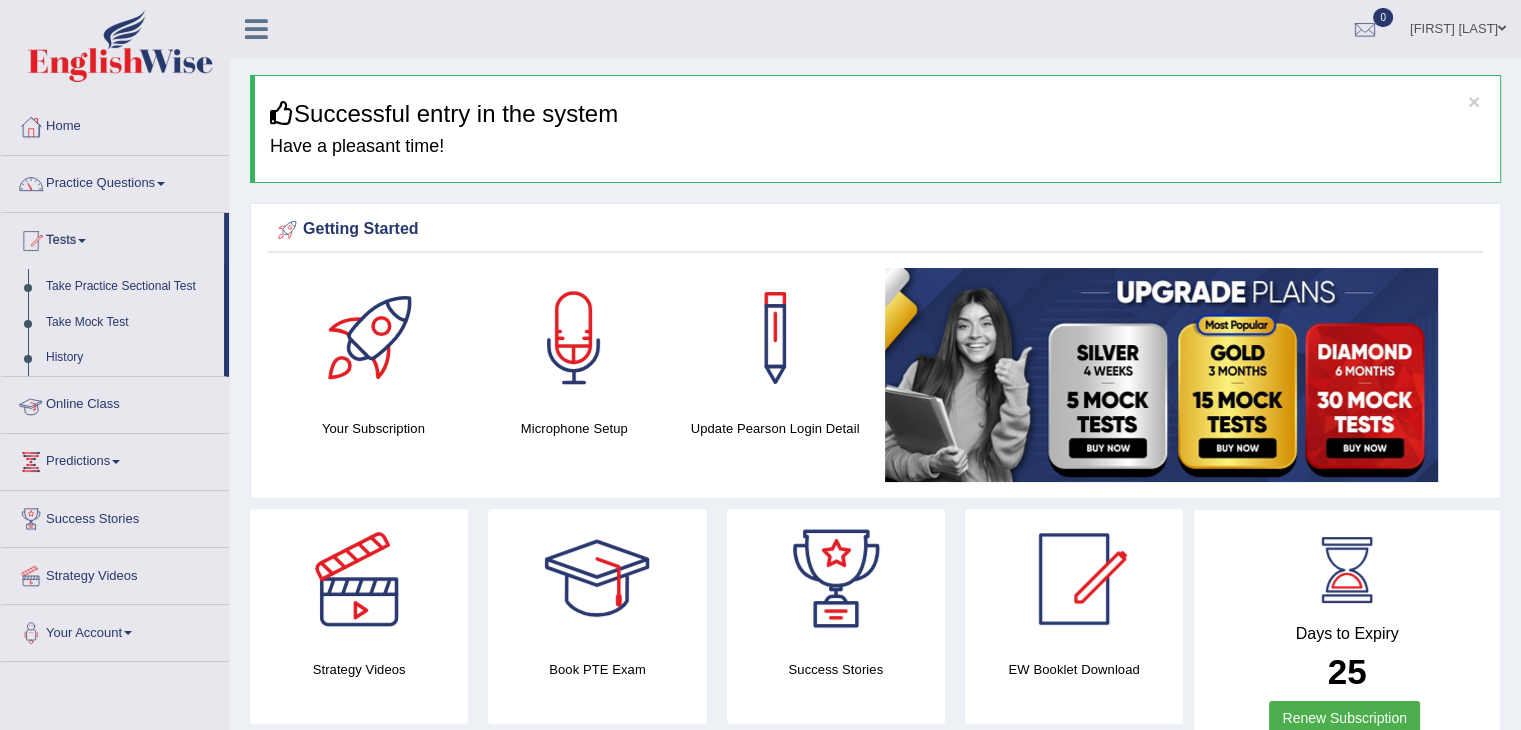 click on "Online Class" at bounding box center [115, 402] 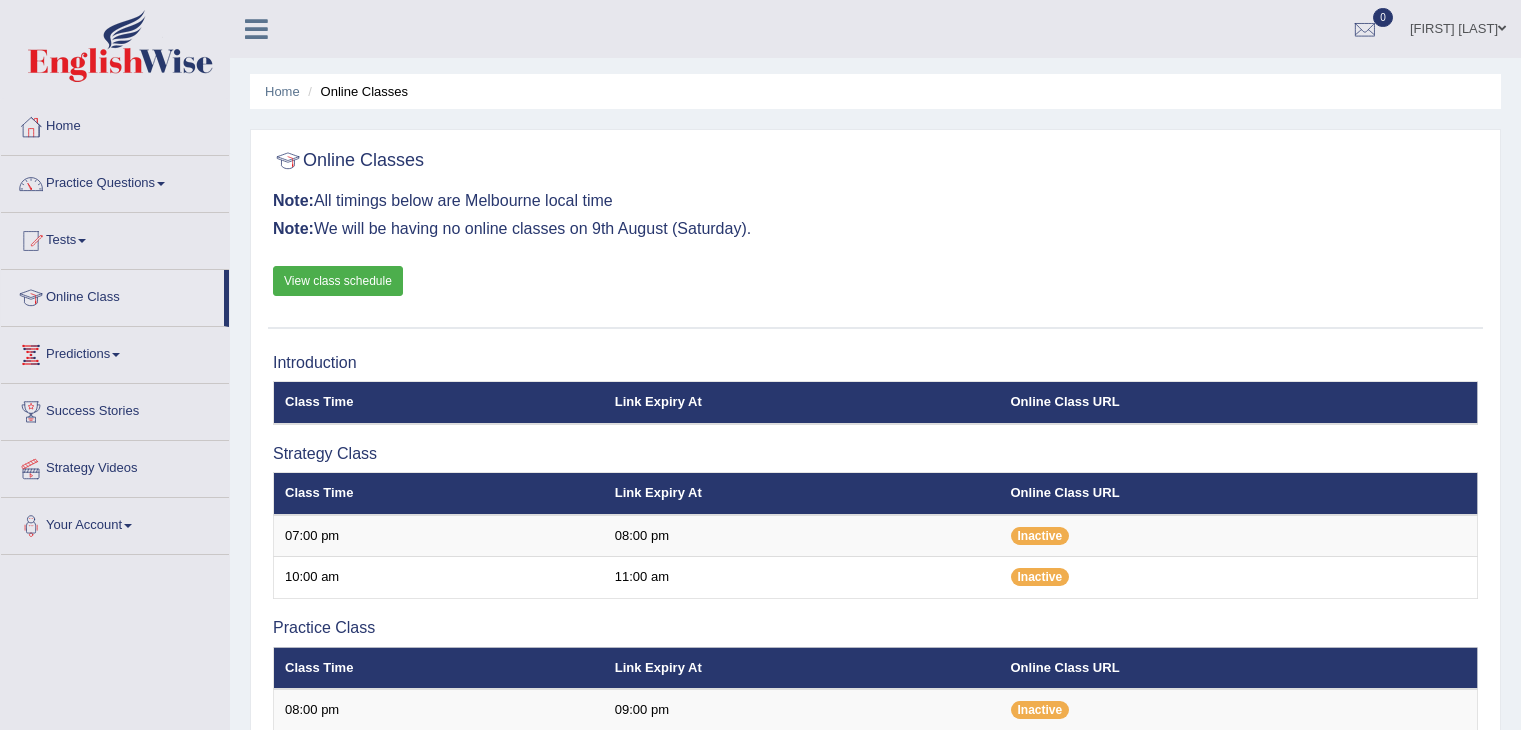scroll, scrollTop: 0, scrollLeft: 0, axis: both 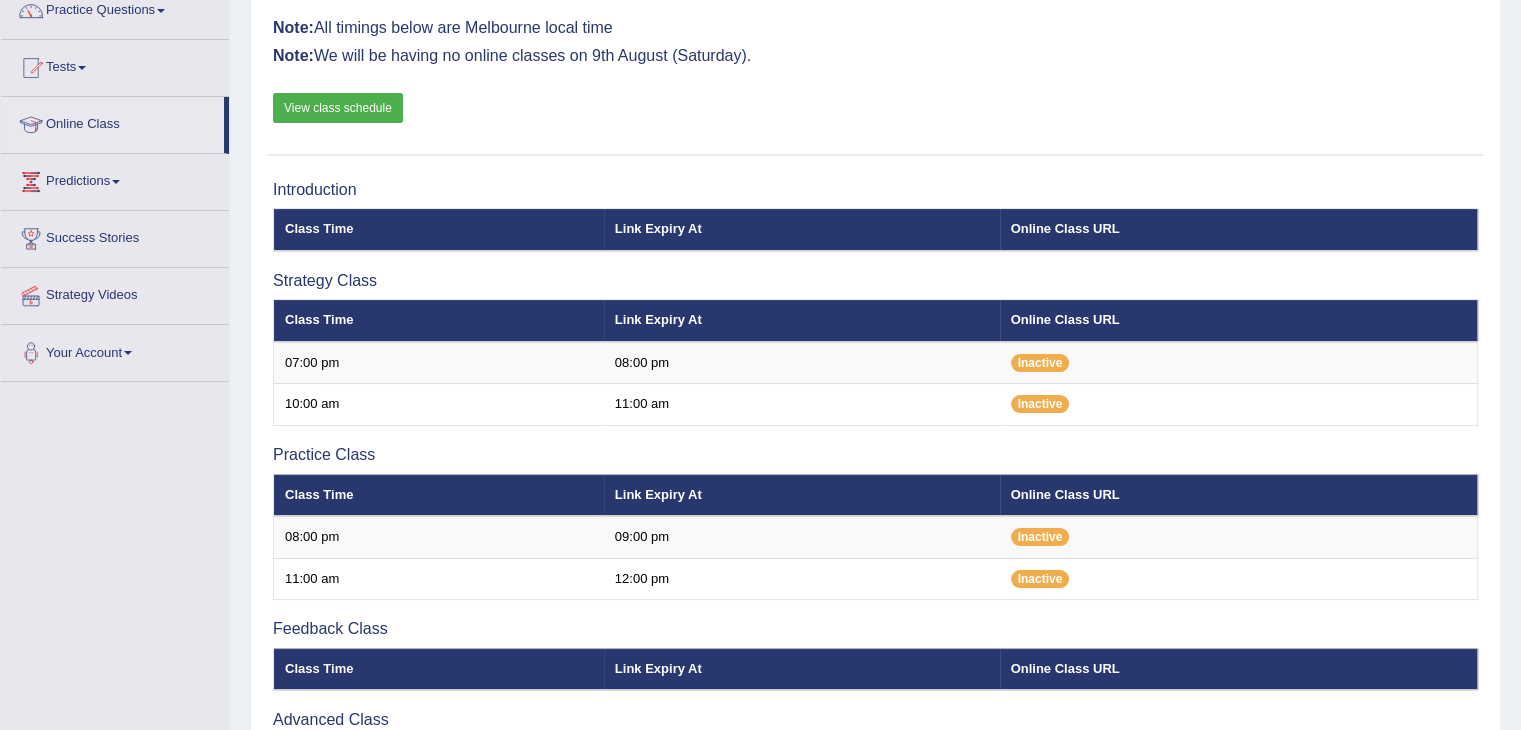click on "View class schedule" at bounding box center (338, 108) 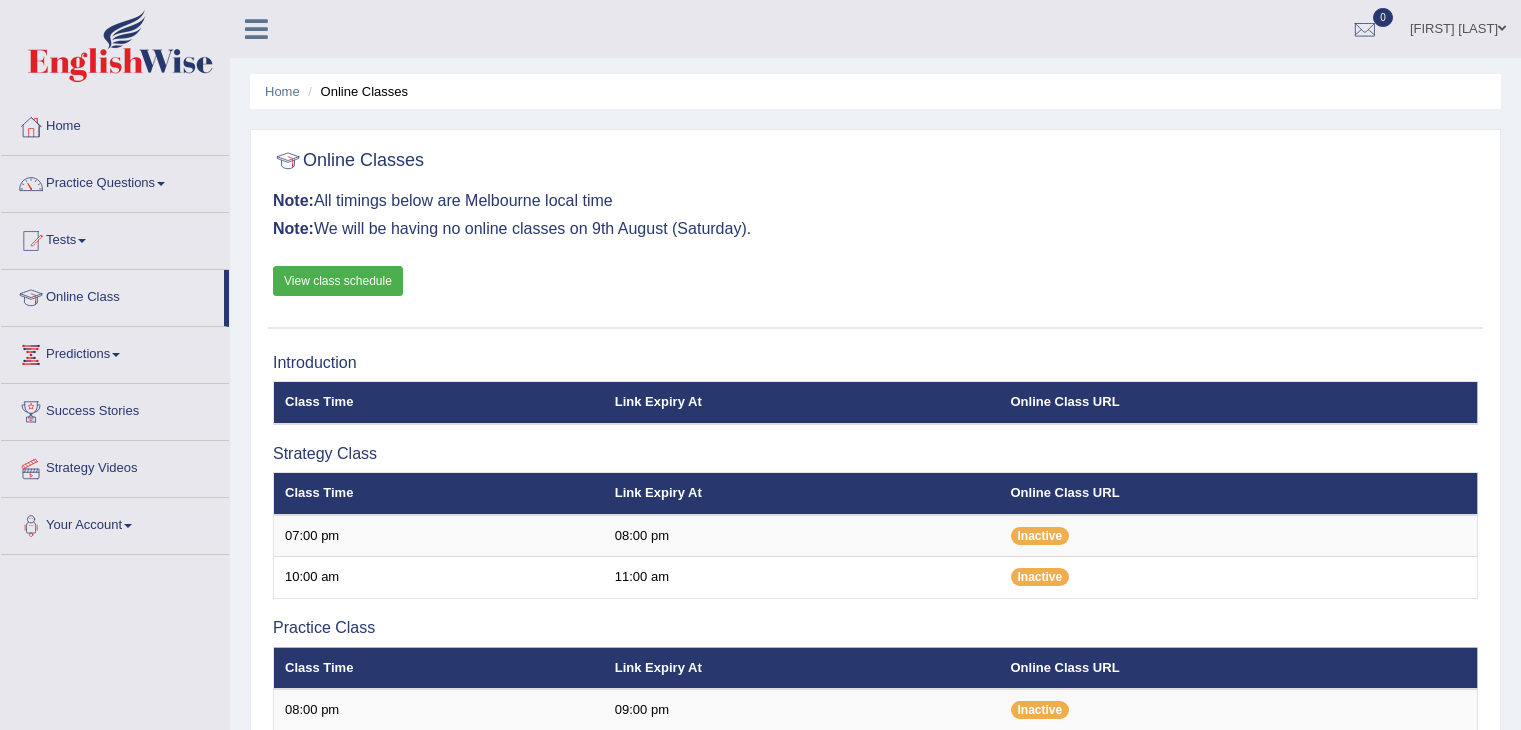 scroll, scrollTop: 173, scrollLeft: 0, axis: vertical 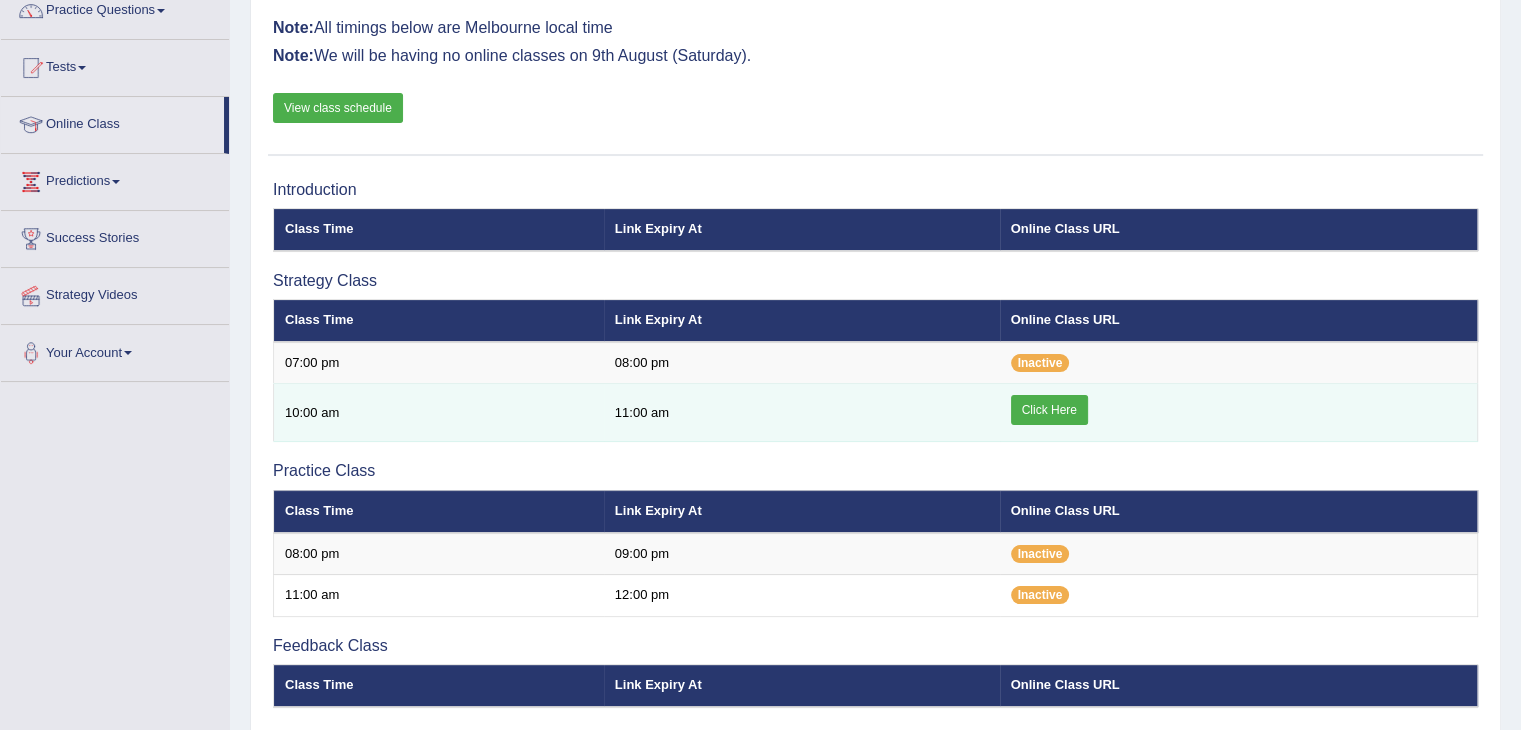click on "Click Here" at bounding box center [1049, 410] 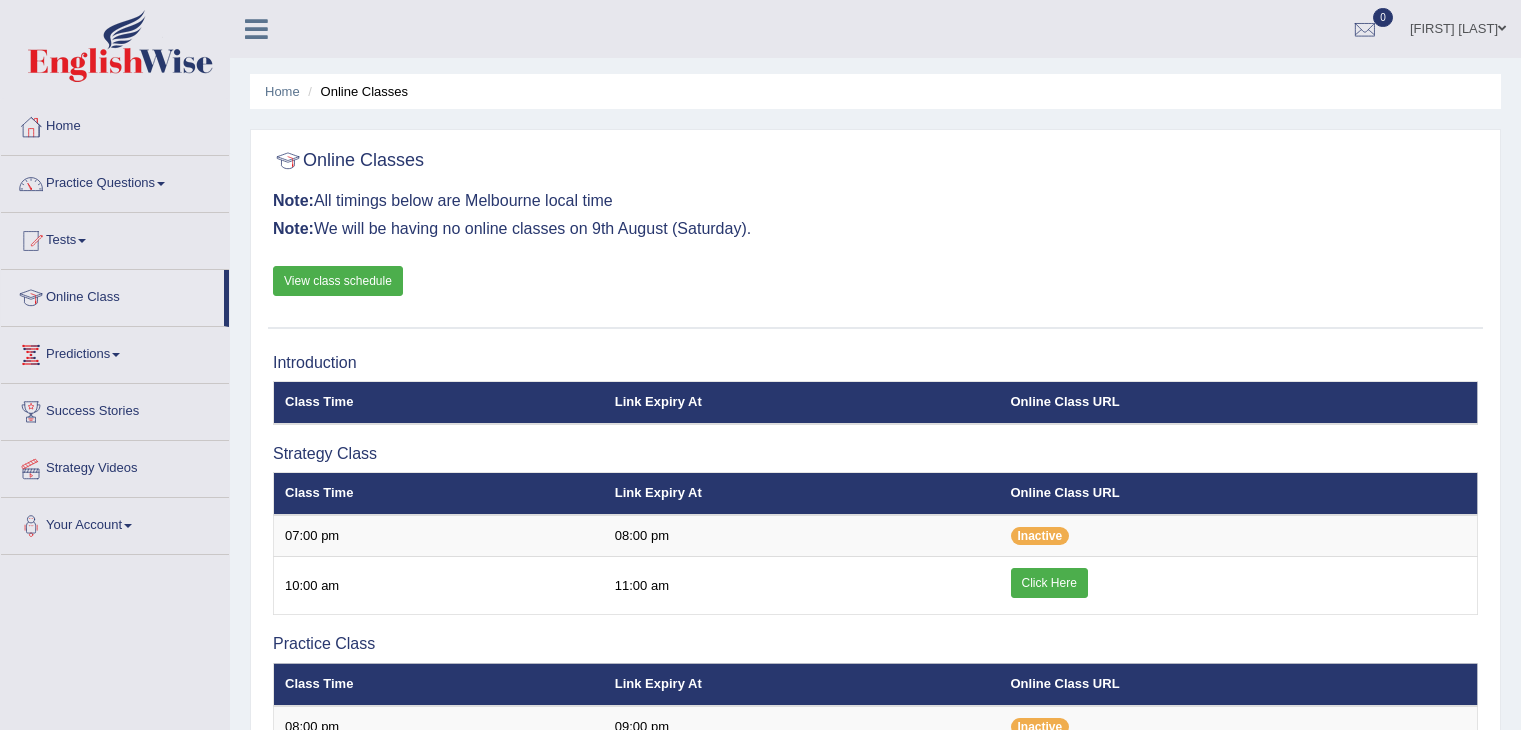 scroll, scrollTop: 173, scrollLeft: 0, axis: vertical 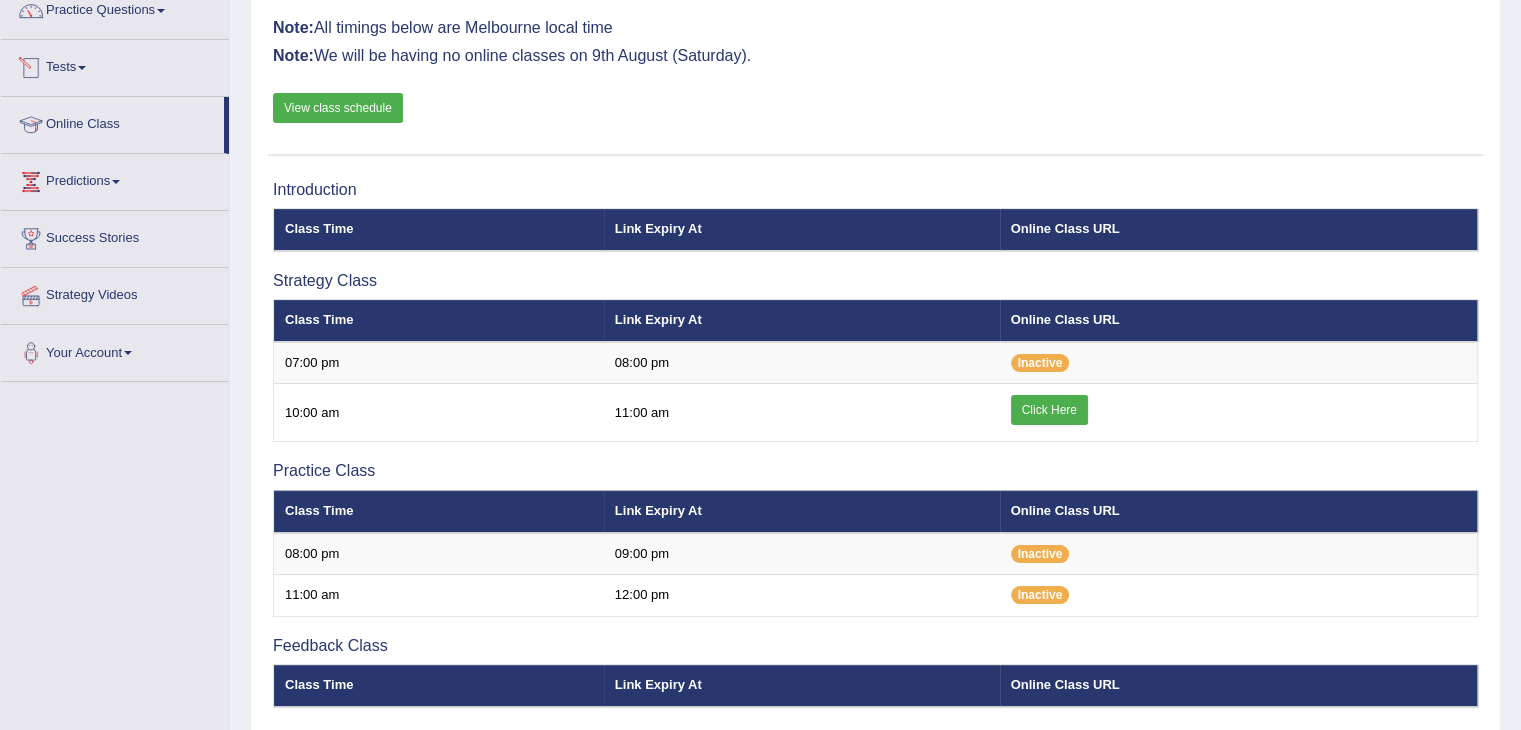 click on "Tests" at bounding box center (115, 65) 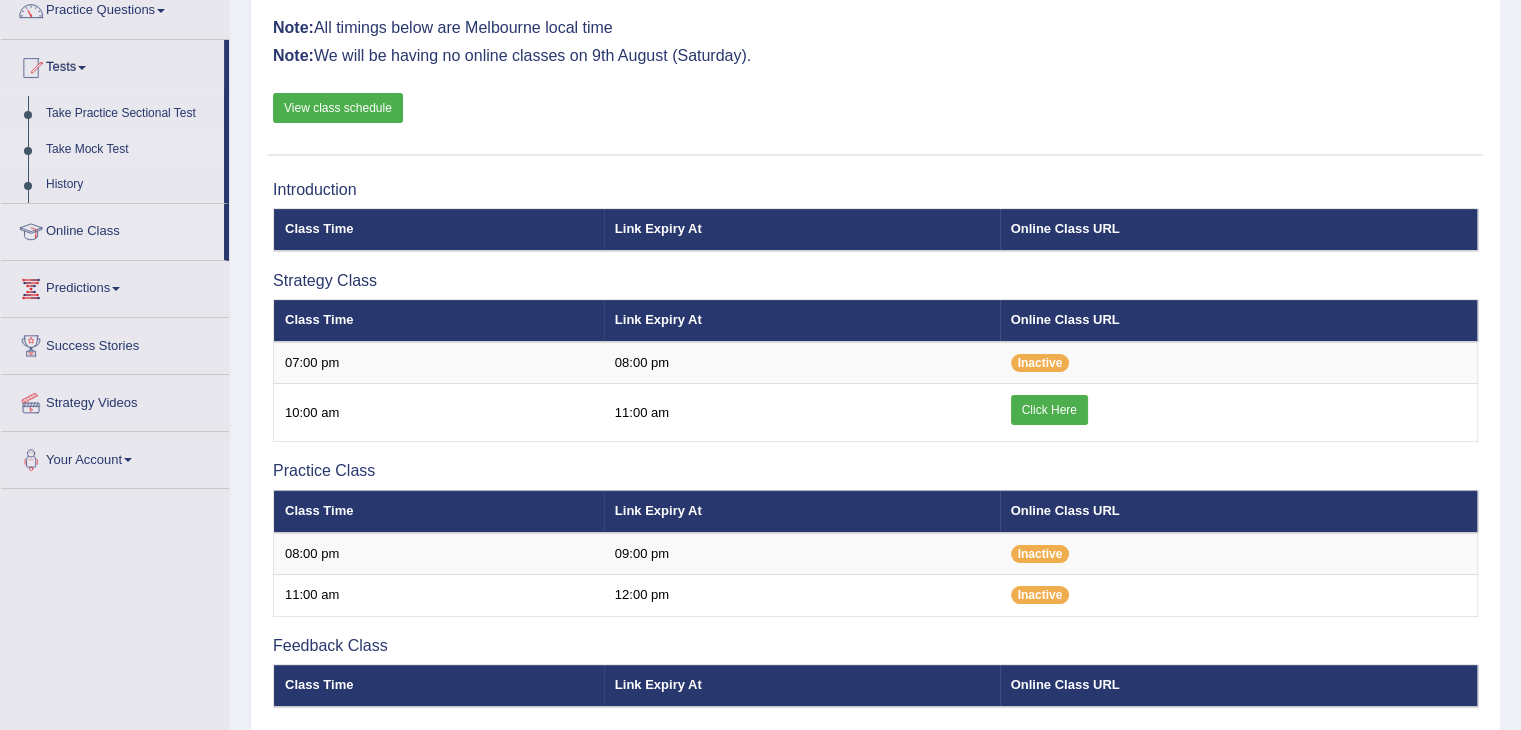 click on "Take Mock Test" at bounding box center [130, 150] 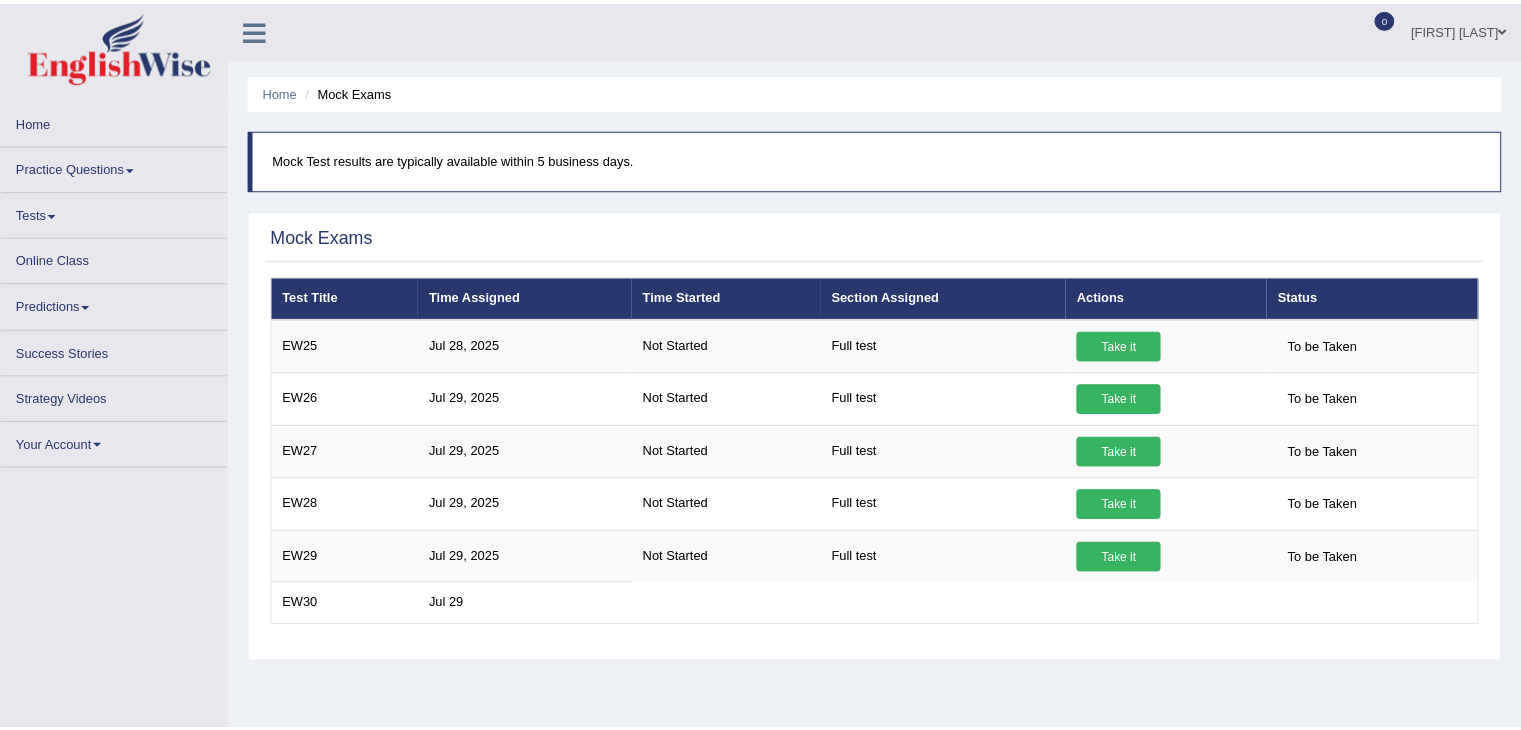 scroll, scrollTop: 0, scrollLeft: 0, axis: both 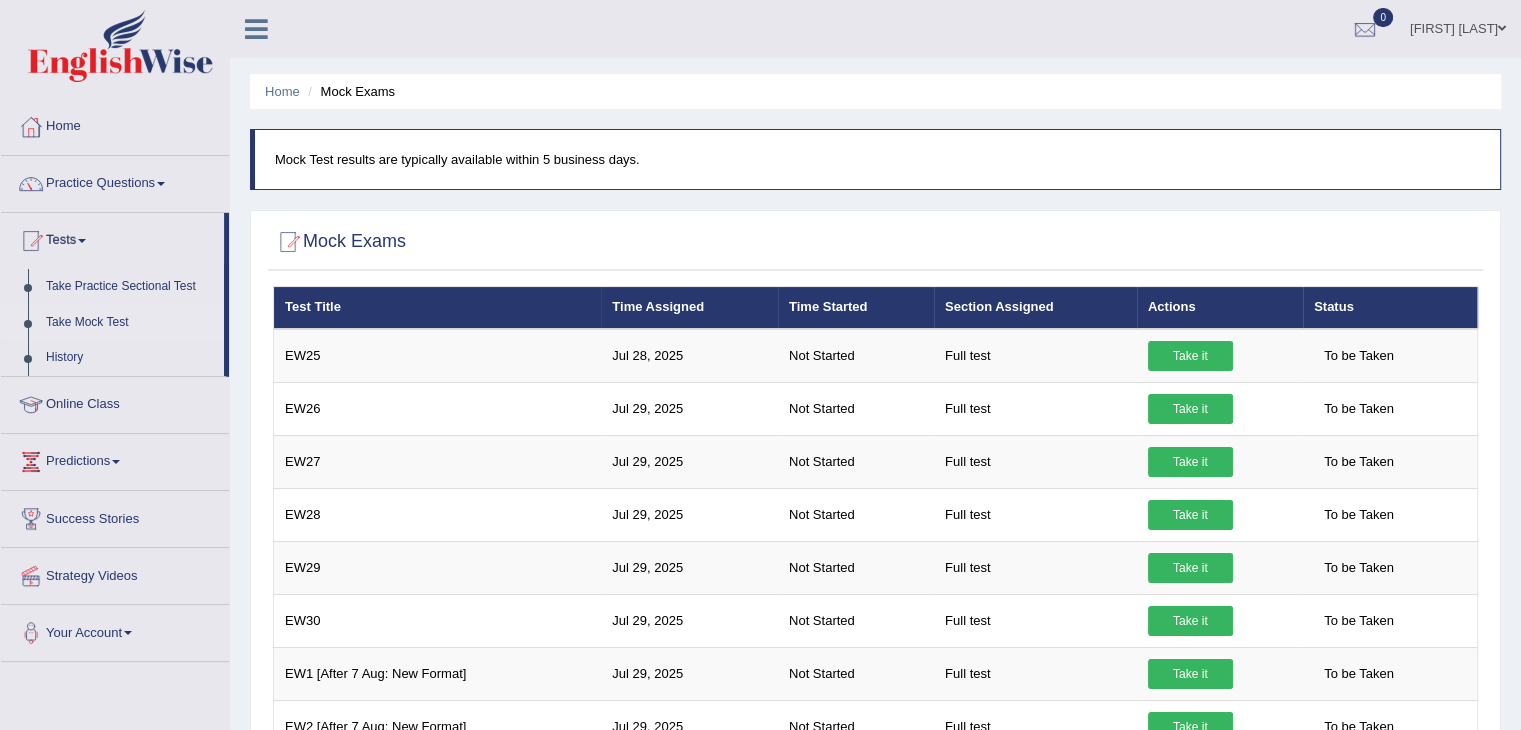 drag, startPoint x: 1527, startPoint y: 159, endPoint x: 1440, endPoint y: 82, distance: 116.18089 